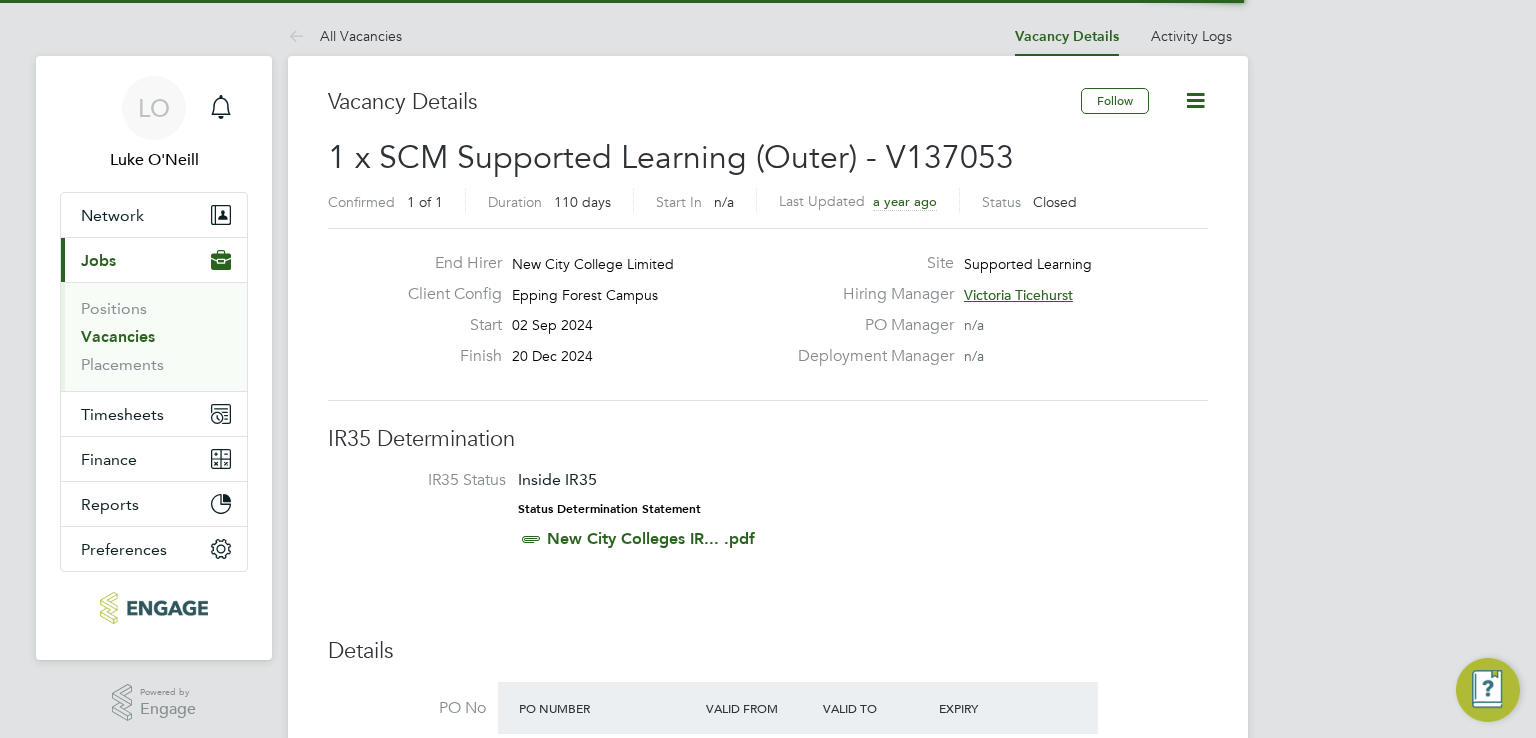 scroll, scrollTop: 0, scrollLeft: 0, axis: both 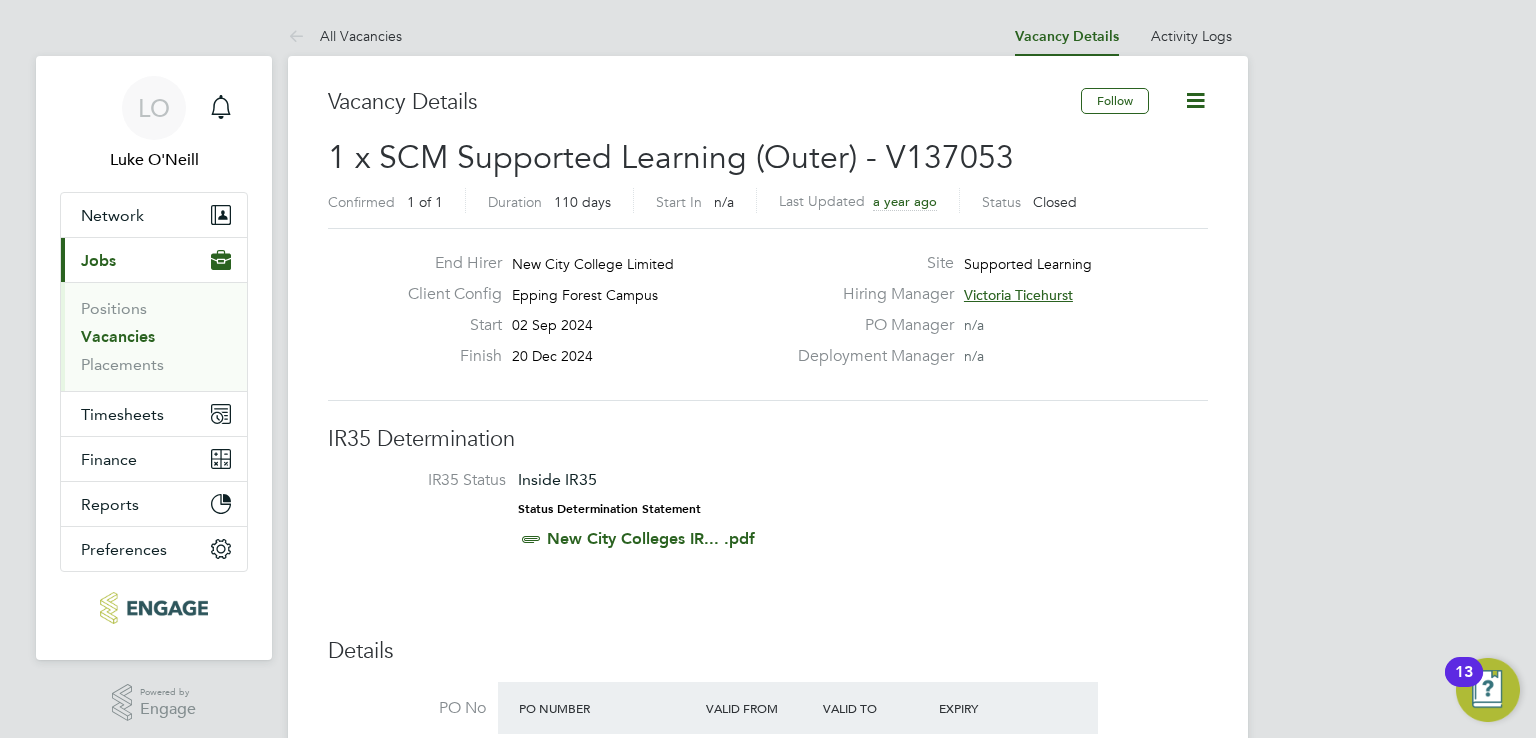 click on "Vacancies" at bounding box center (118, 336) 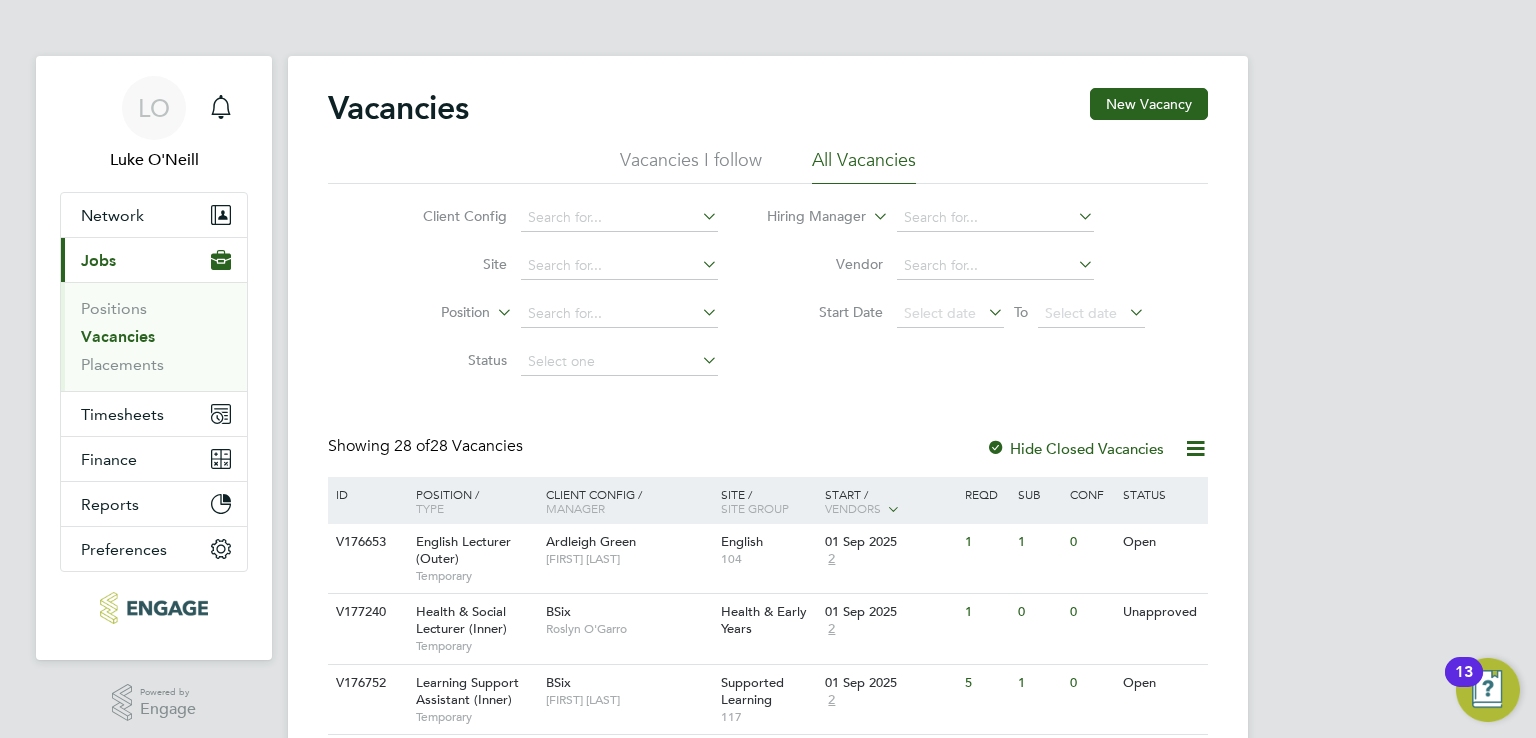 scroll, scrollTop: 100, scrollLeft: 0, axis: vertical 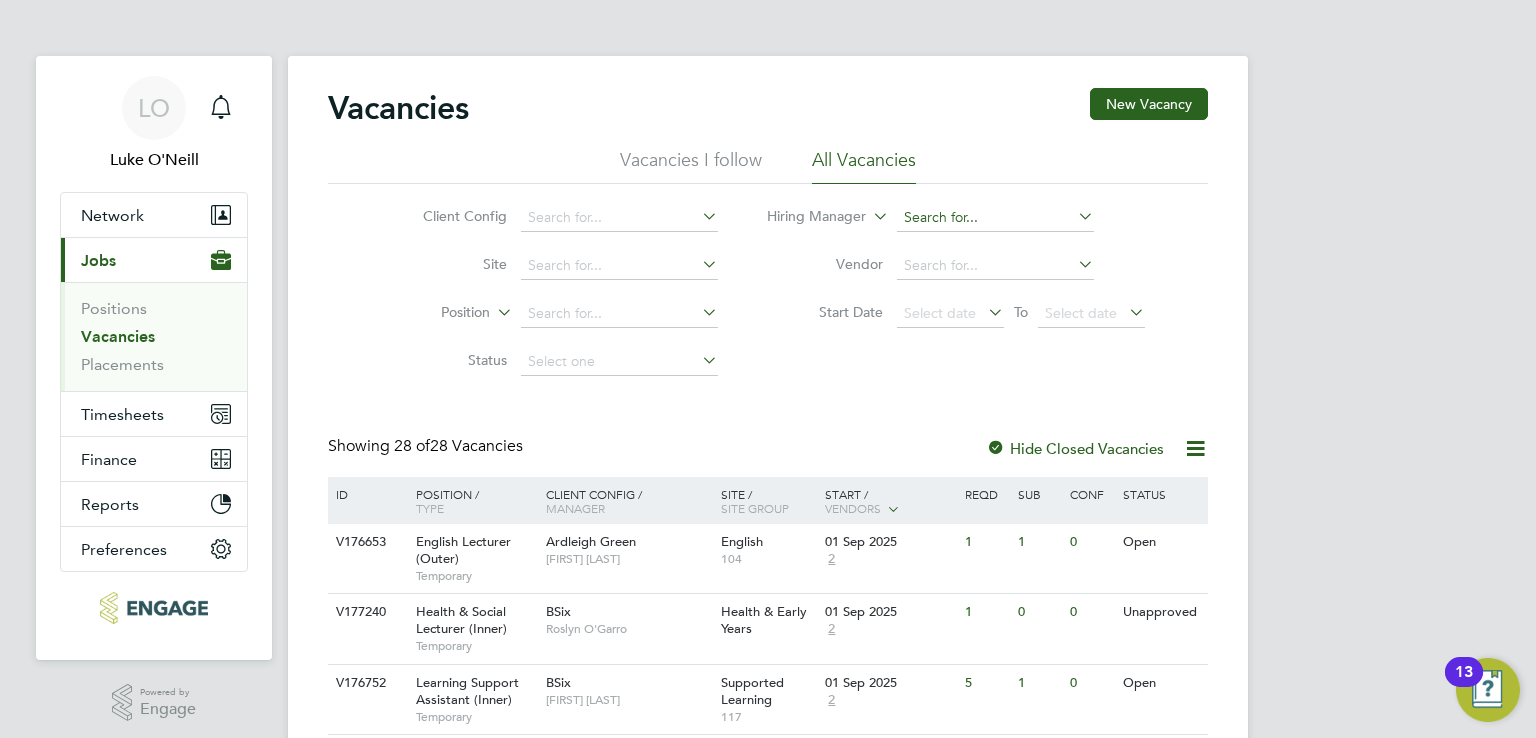 click 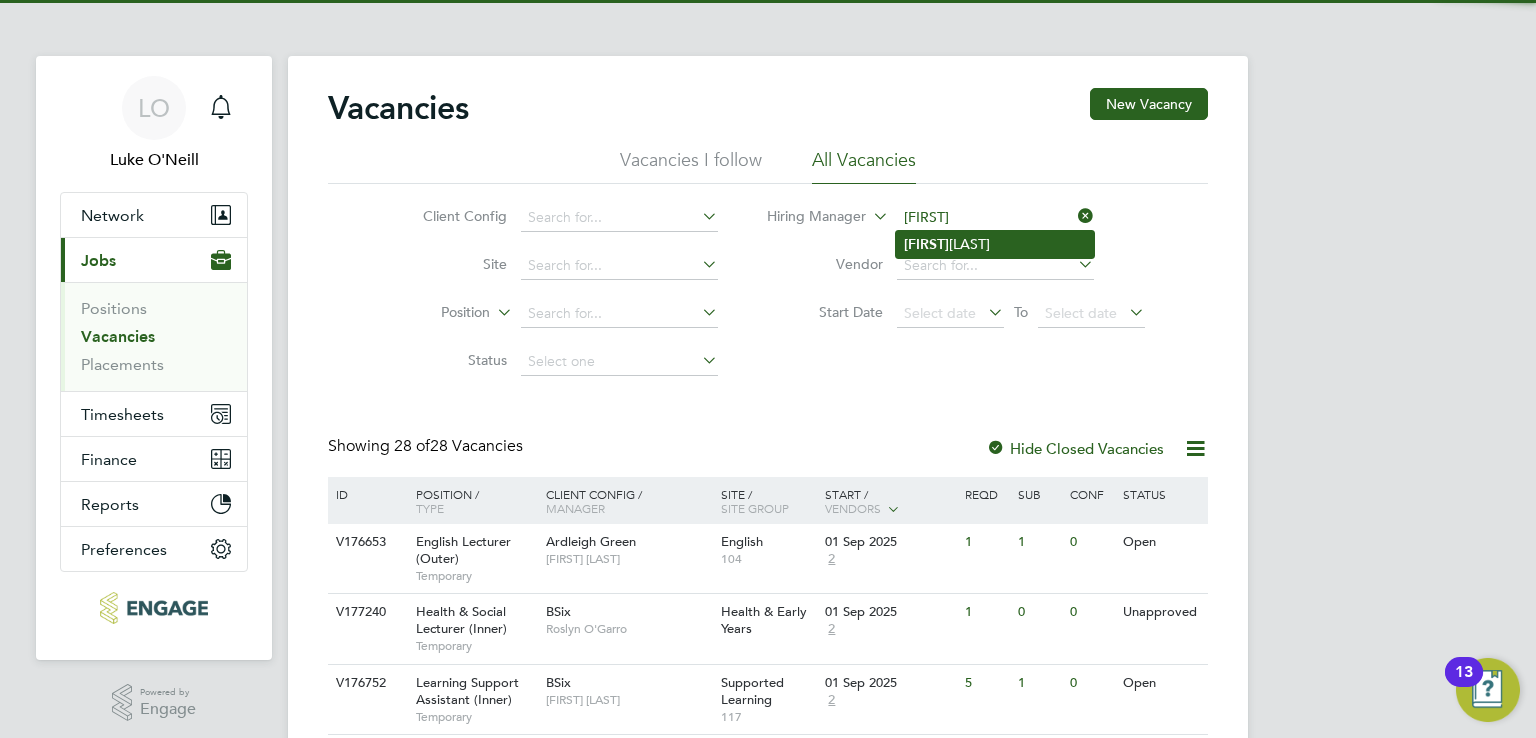 click on "Fiona  Matthews" 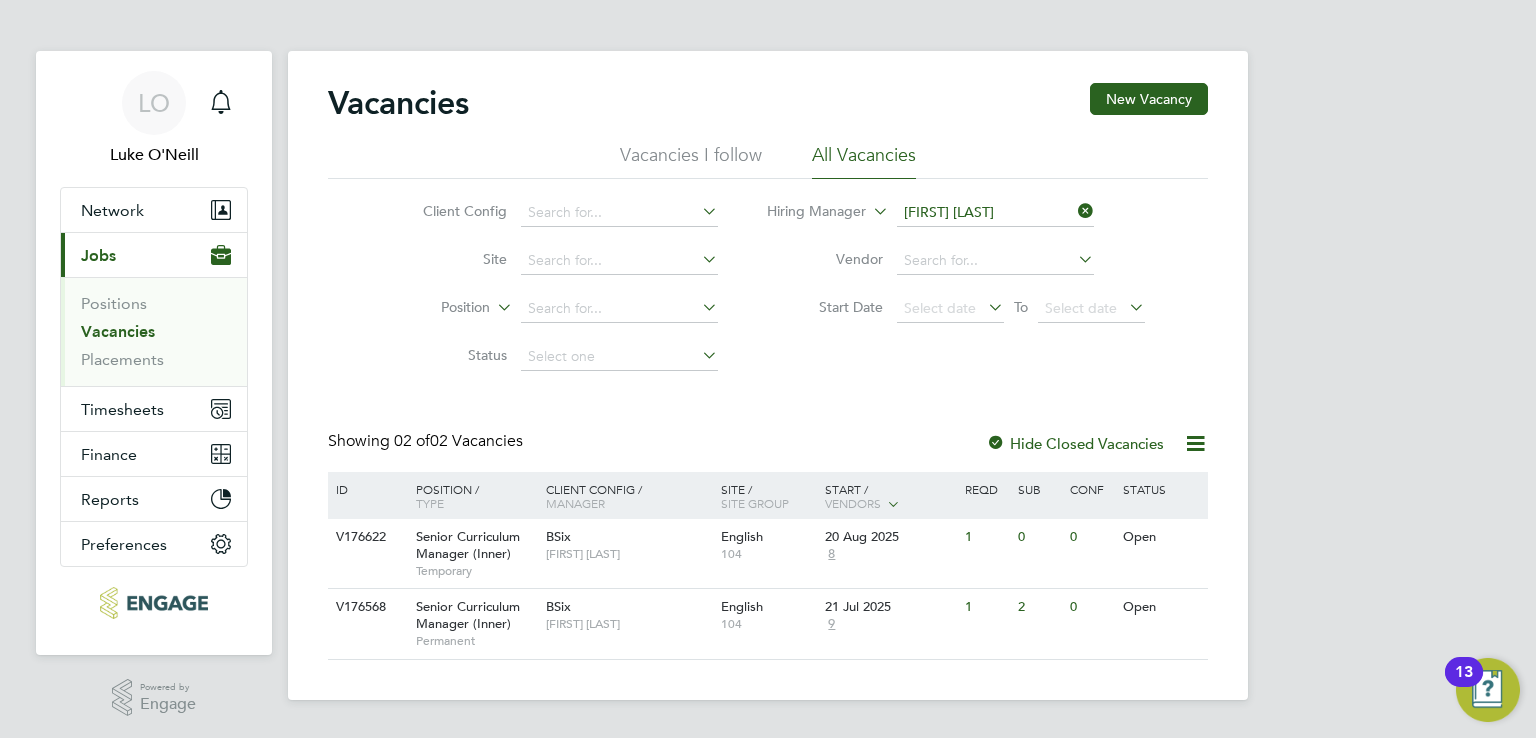 scroll, scrollTop: 6, scrollLeft: 0, axis: vertical 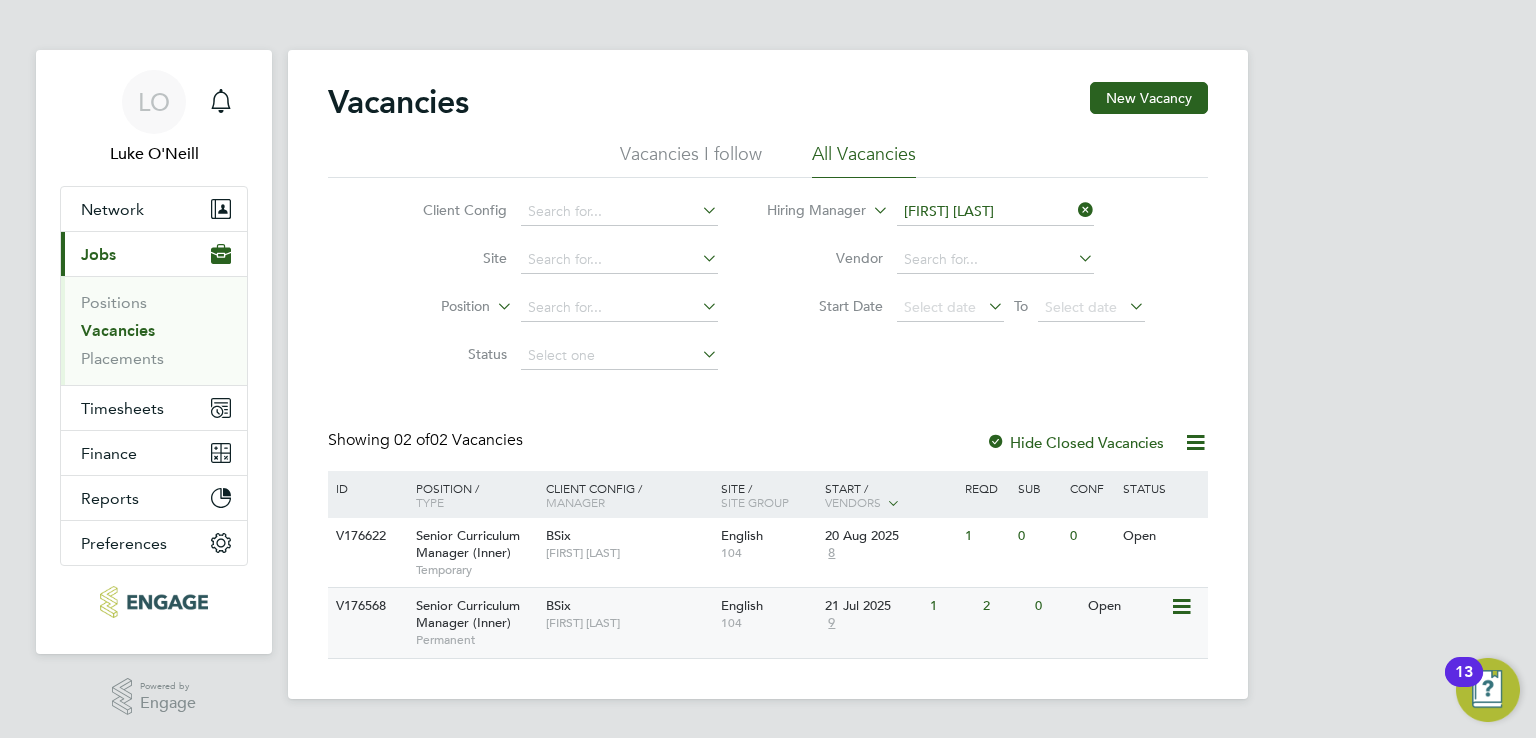 click on "Senior Curriculum Manager (Inner)" 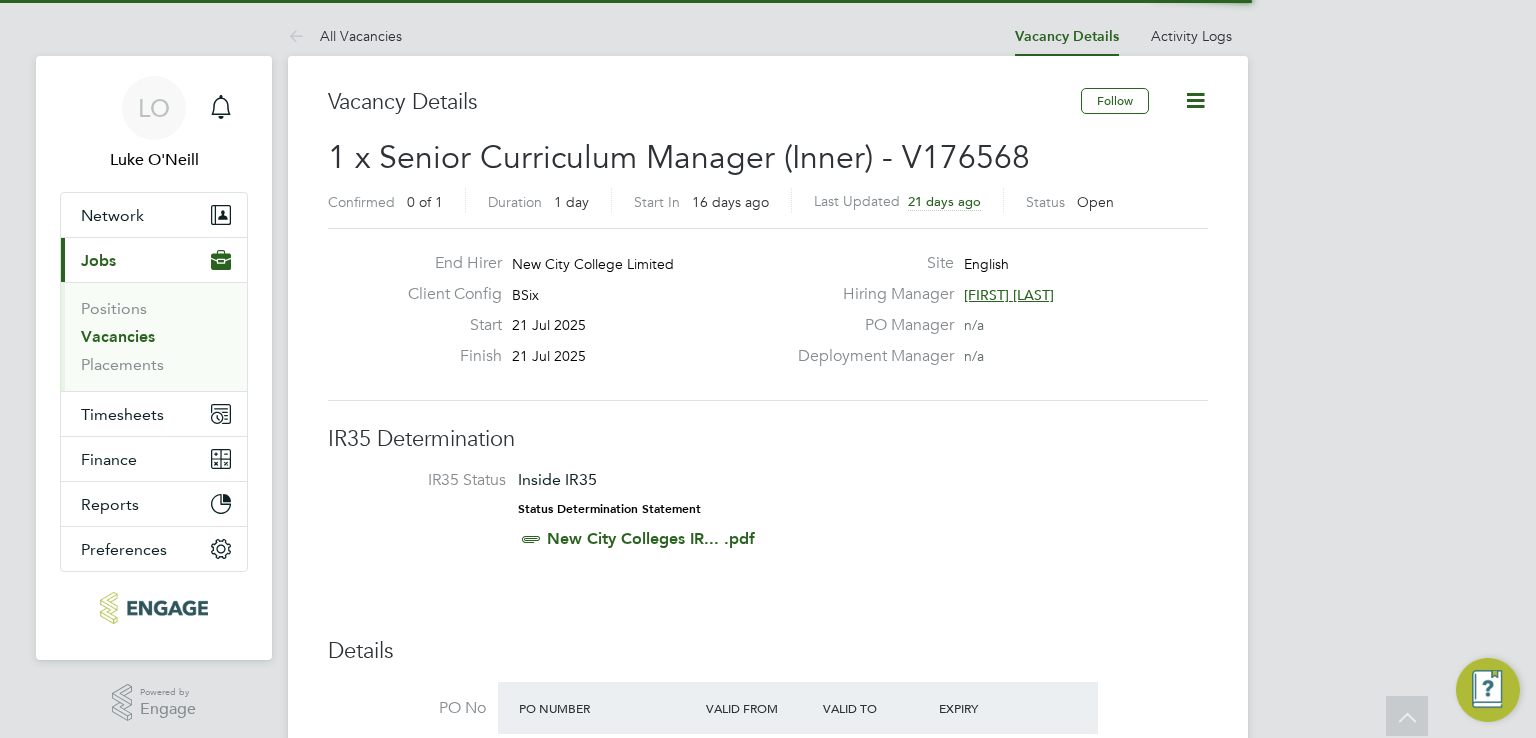 scroll, scrollTop: 500, scrollLeft: 0, axis: vertical 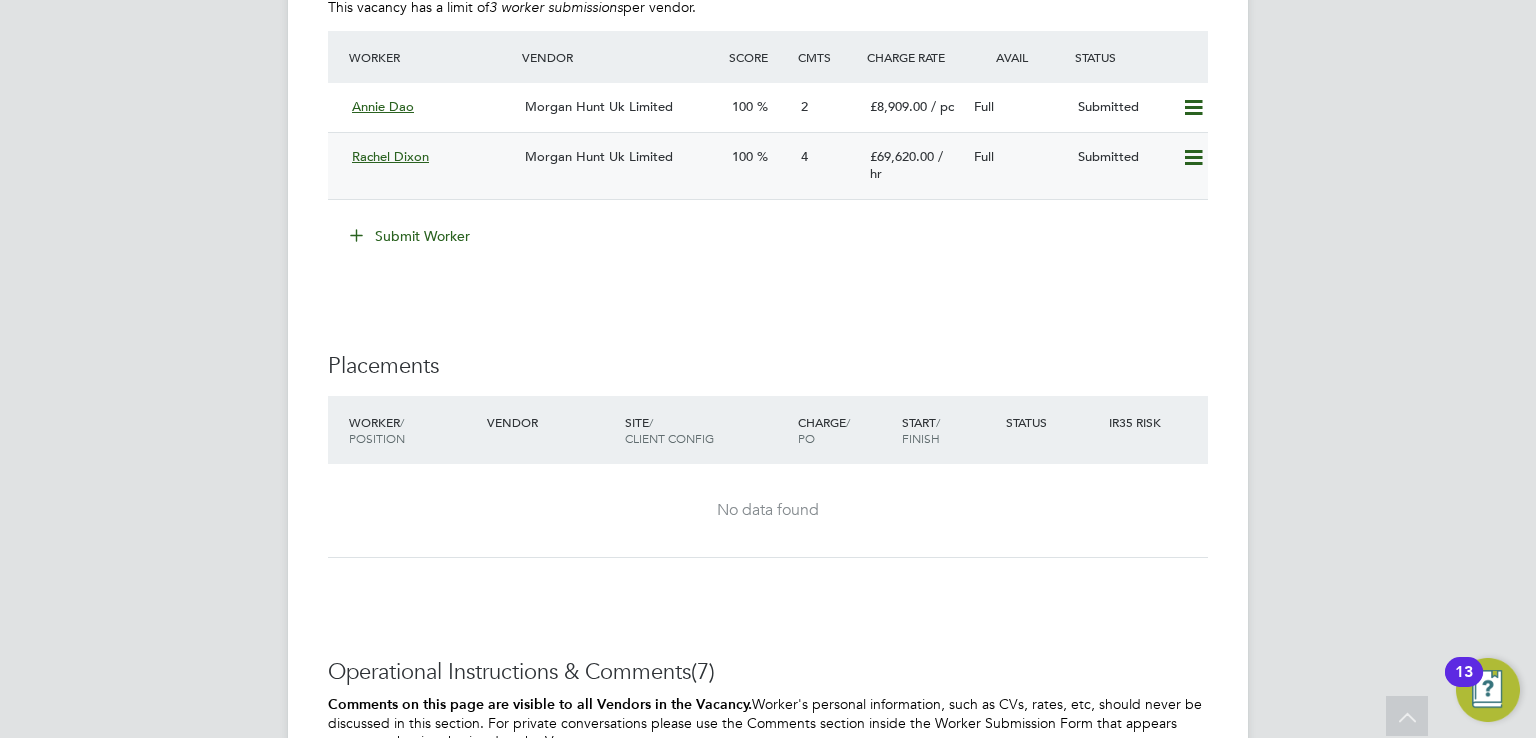 click on "Rachel Dixon" 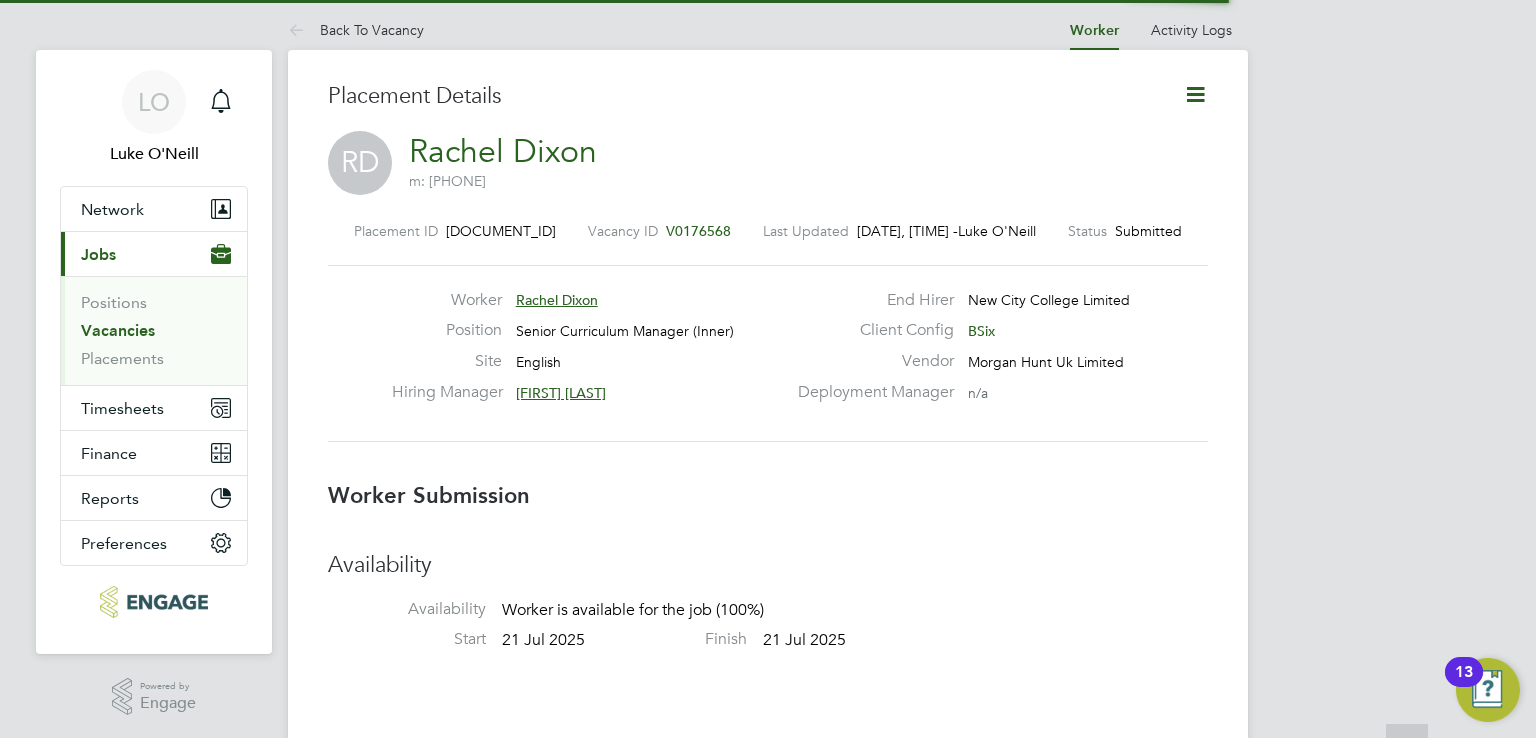 scroll, scrollTop: 9, scrollLeft: 10, axis: both 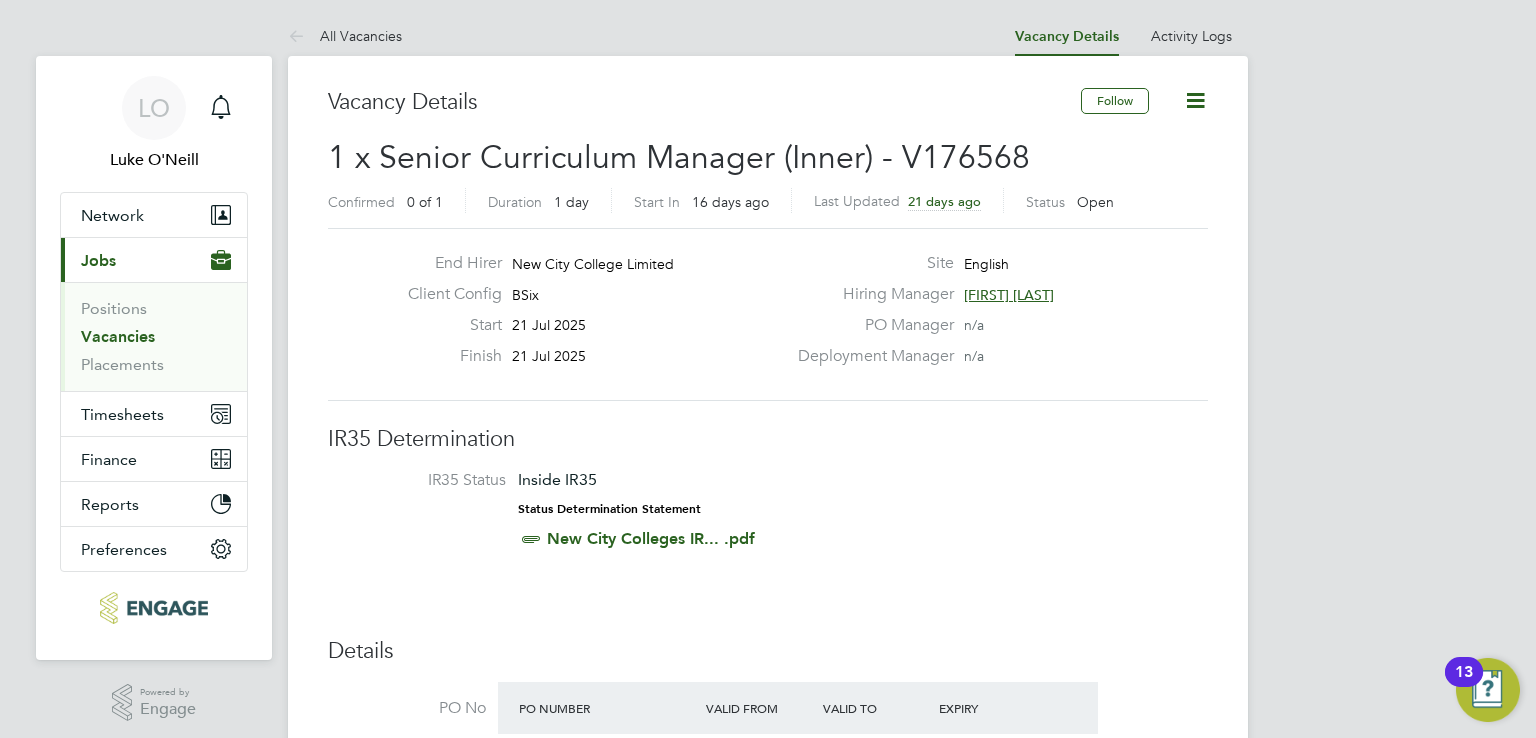 click on "Finish 21 Jul 2025" 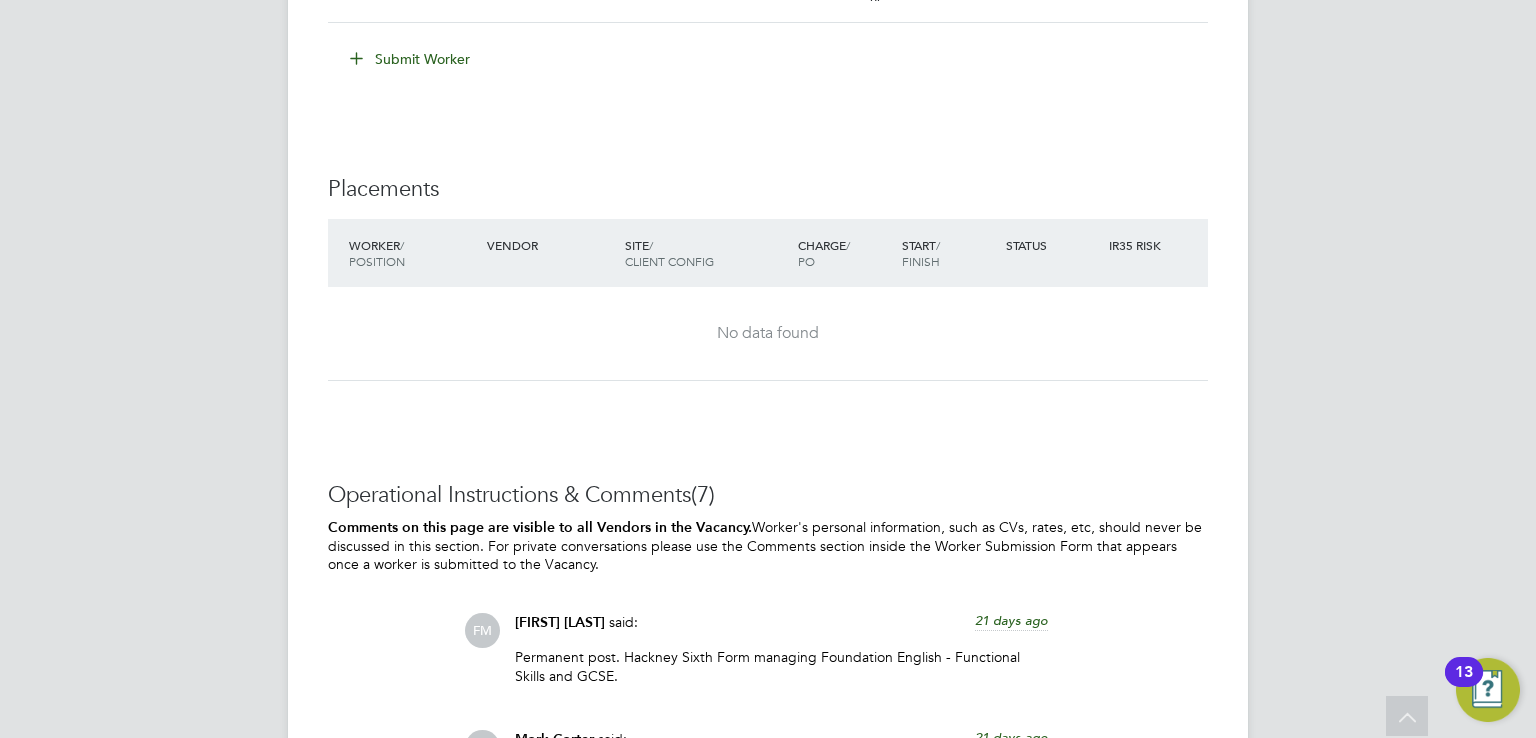 scroll, scrollTop: 2200, scrollLeft: 0, axis: vertical 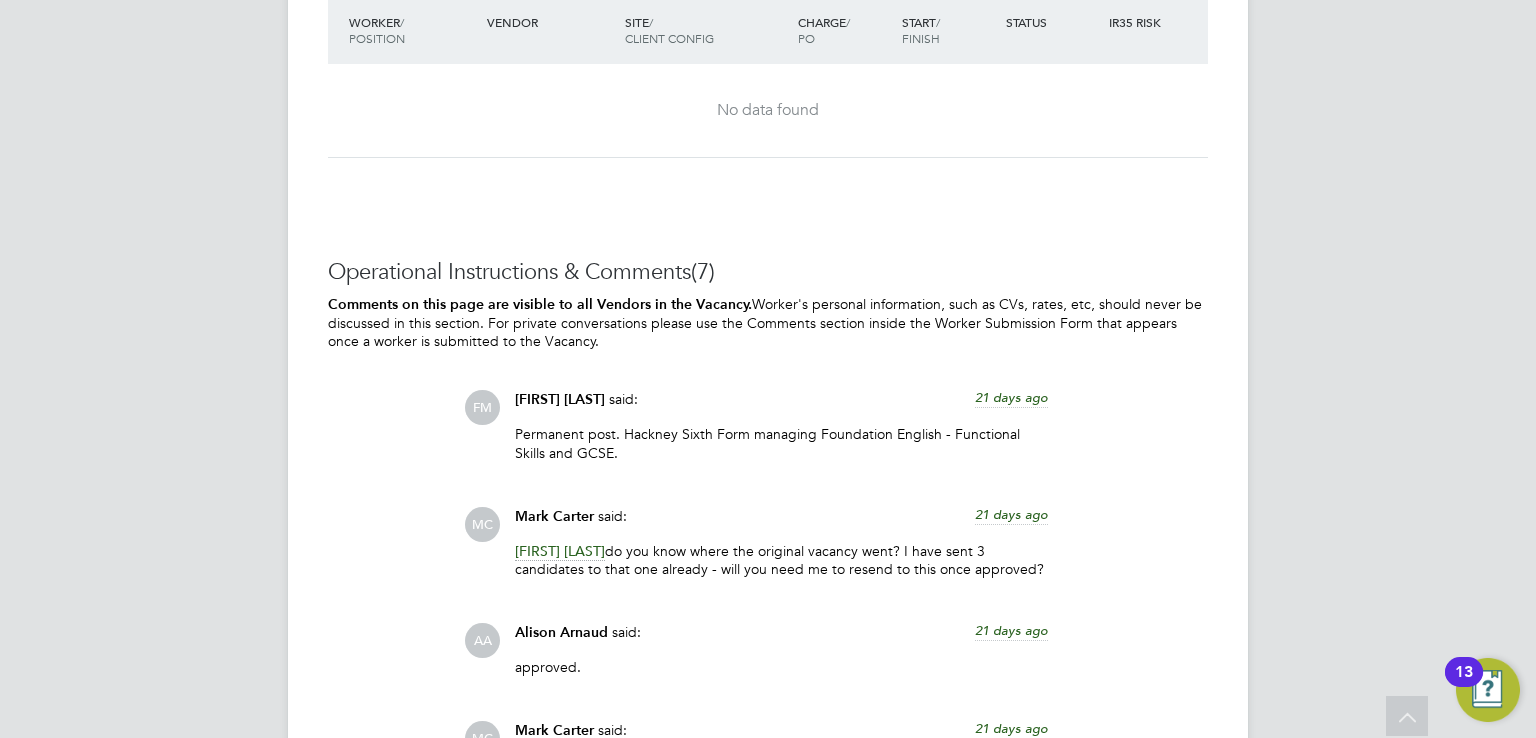 drag, startPoint x: 558, startPoint y: 314, endPoint x: 311, endPoint y: 244, distance: 256.72748 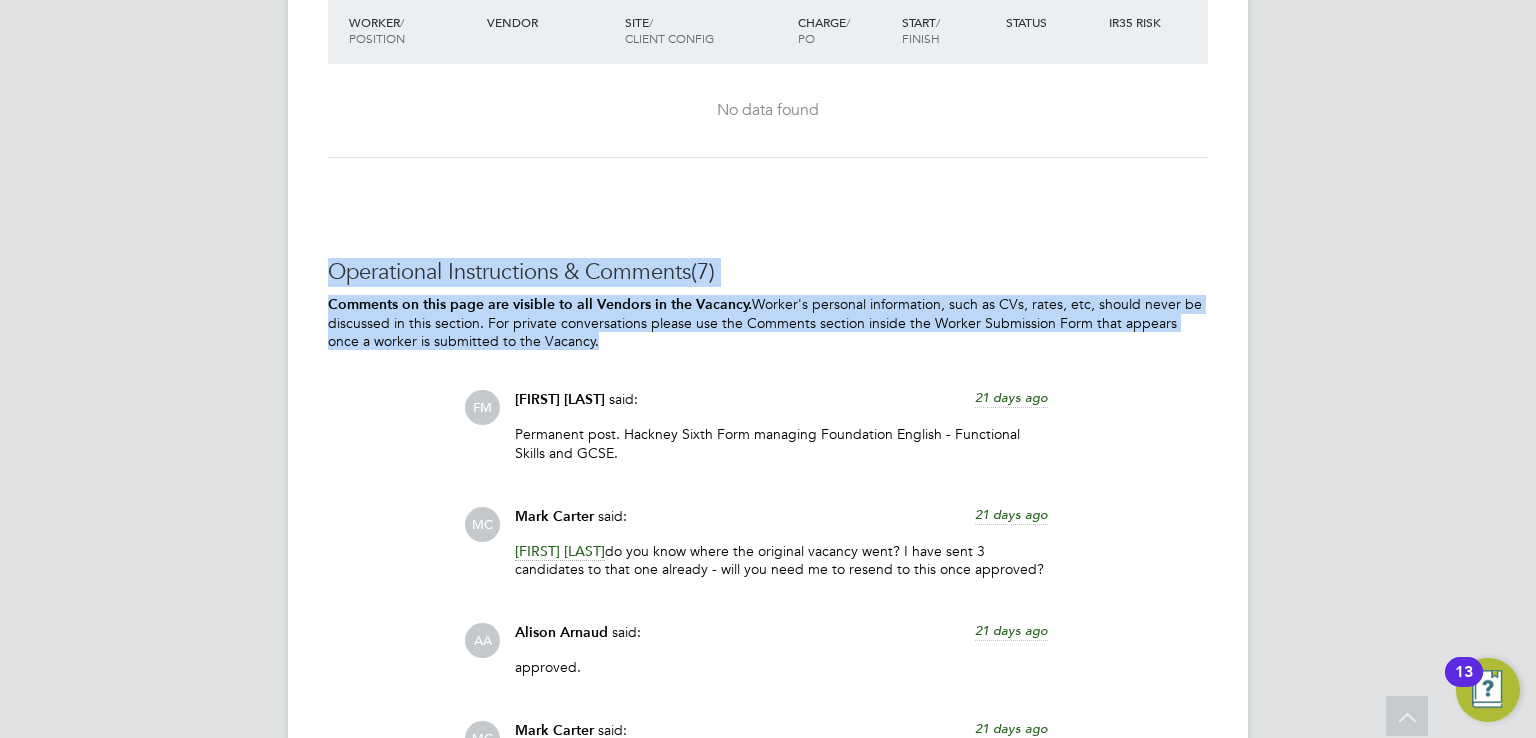 drag, startPoint x: 384, startPoint y: 252, endPoint x: 632, endPoint y: 327, distance: 259.09265 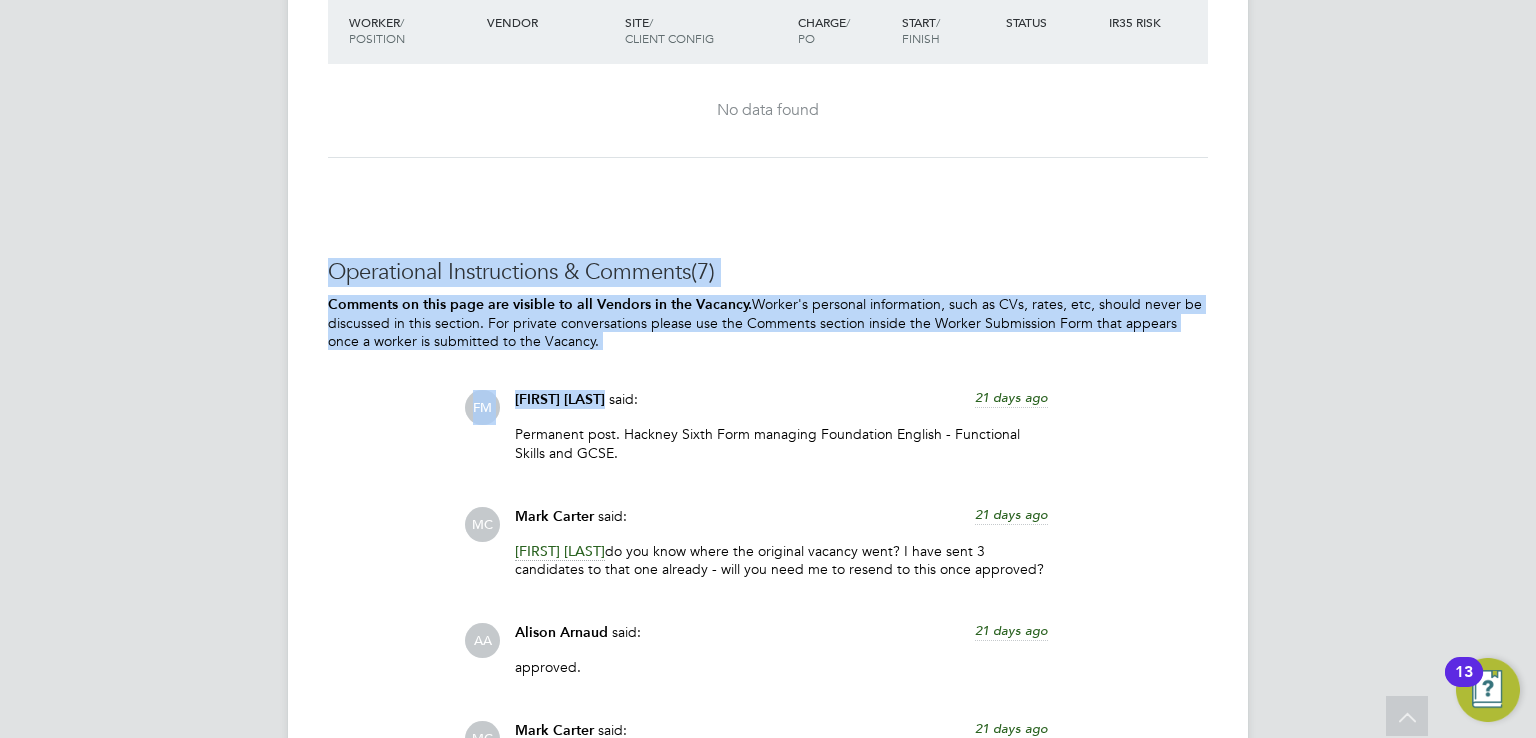drag, startPoint x: 616, startPoint y: 330, endPoint x: 559, endPoint y: 288, distance: 70.80254 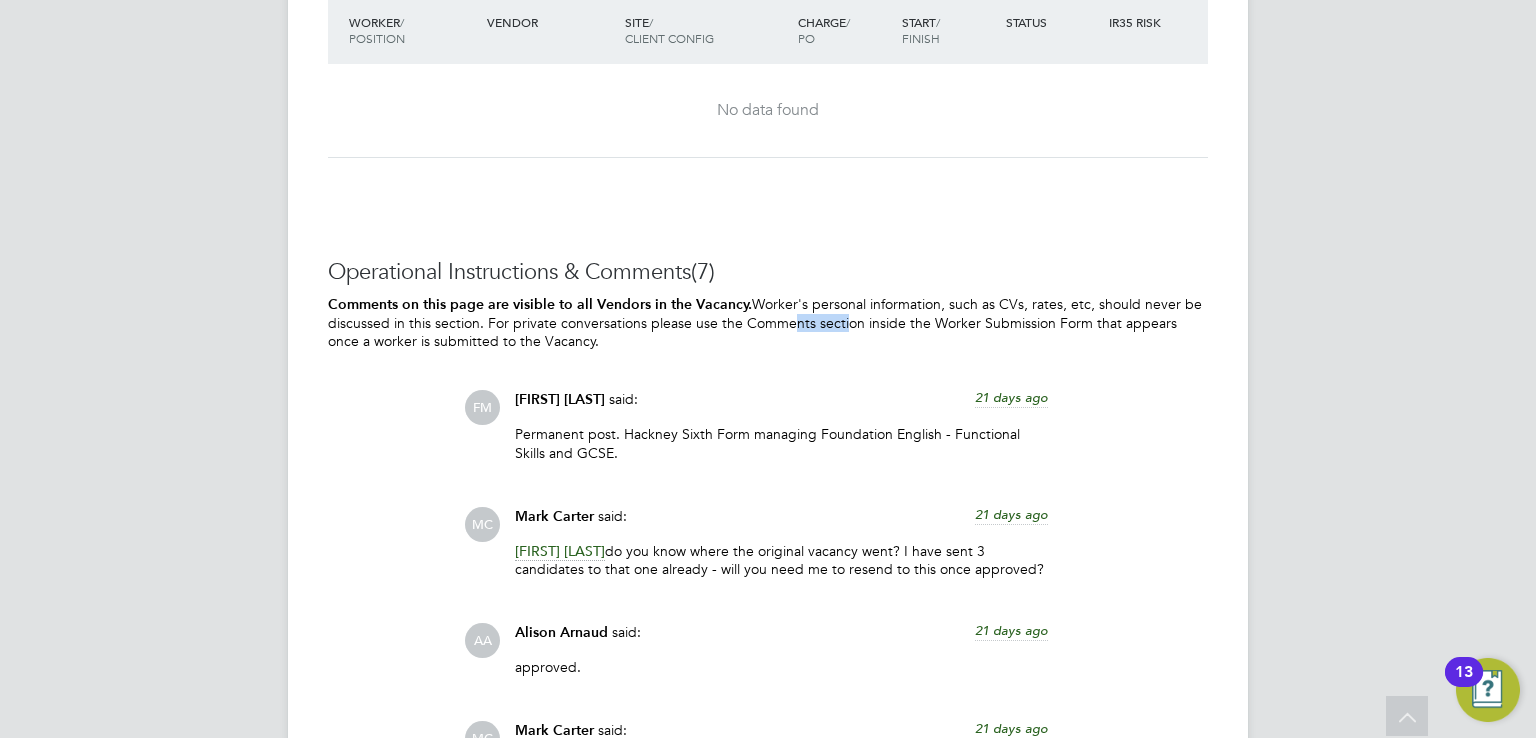 click on "Comments on this page are visible to all Vendors in the Vacancy.
Worker's personal information, such as CVs, rates, etc, should never be discussed in this section. For private conversations please
use the Comments section inside the Worker Submission Form that appears once a worker is submitted to the Vacancy." 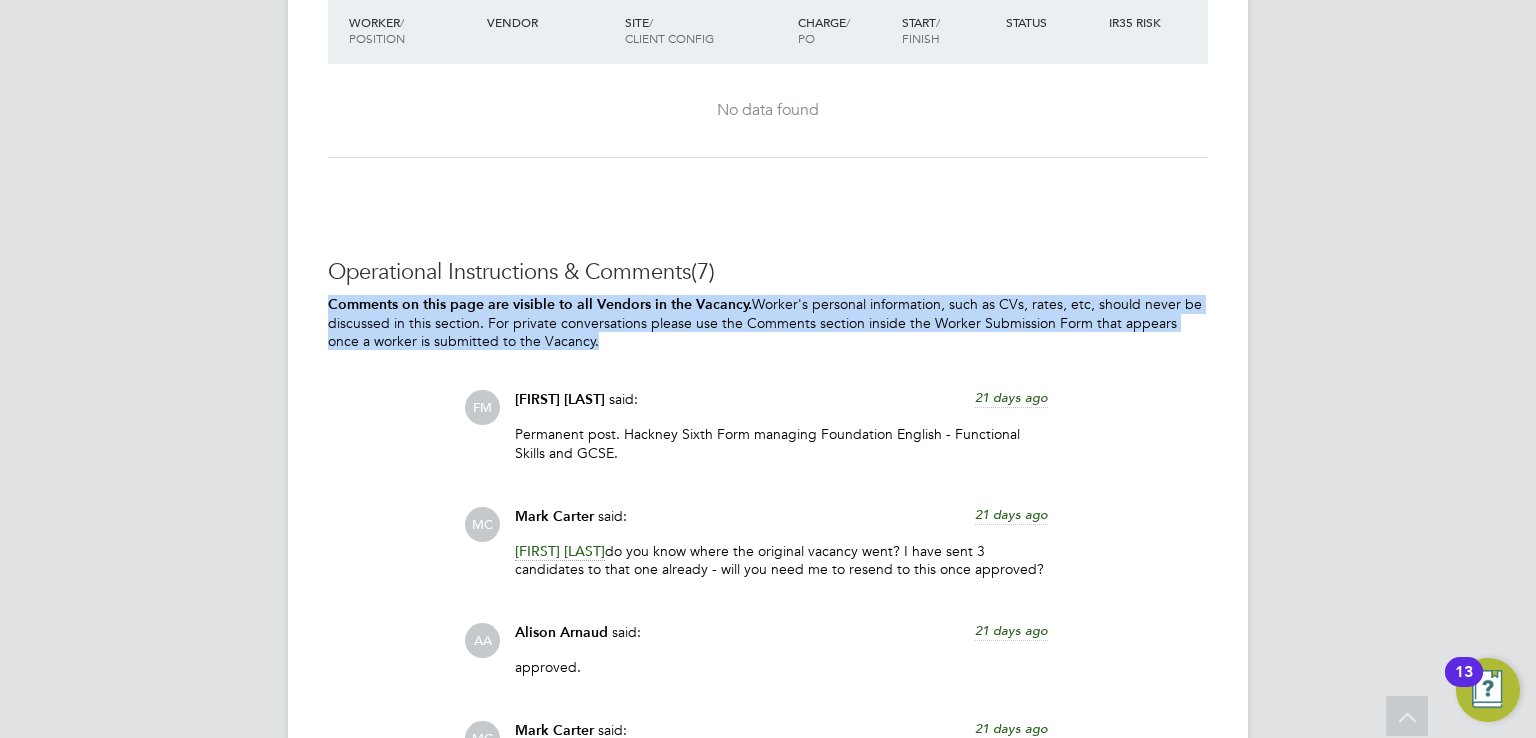 click on "Comments on this page are visible to all Vendors in the Vacancy.
Worker's personal information, such as CVs, rates, etc, should never be discussed in this section. For private conversations please
use the Comments section inside the Worker Submission Form that appears once a worker is submitted to the Vacancy." 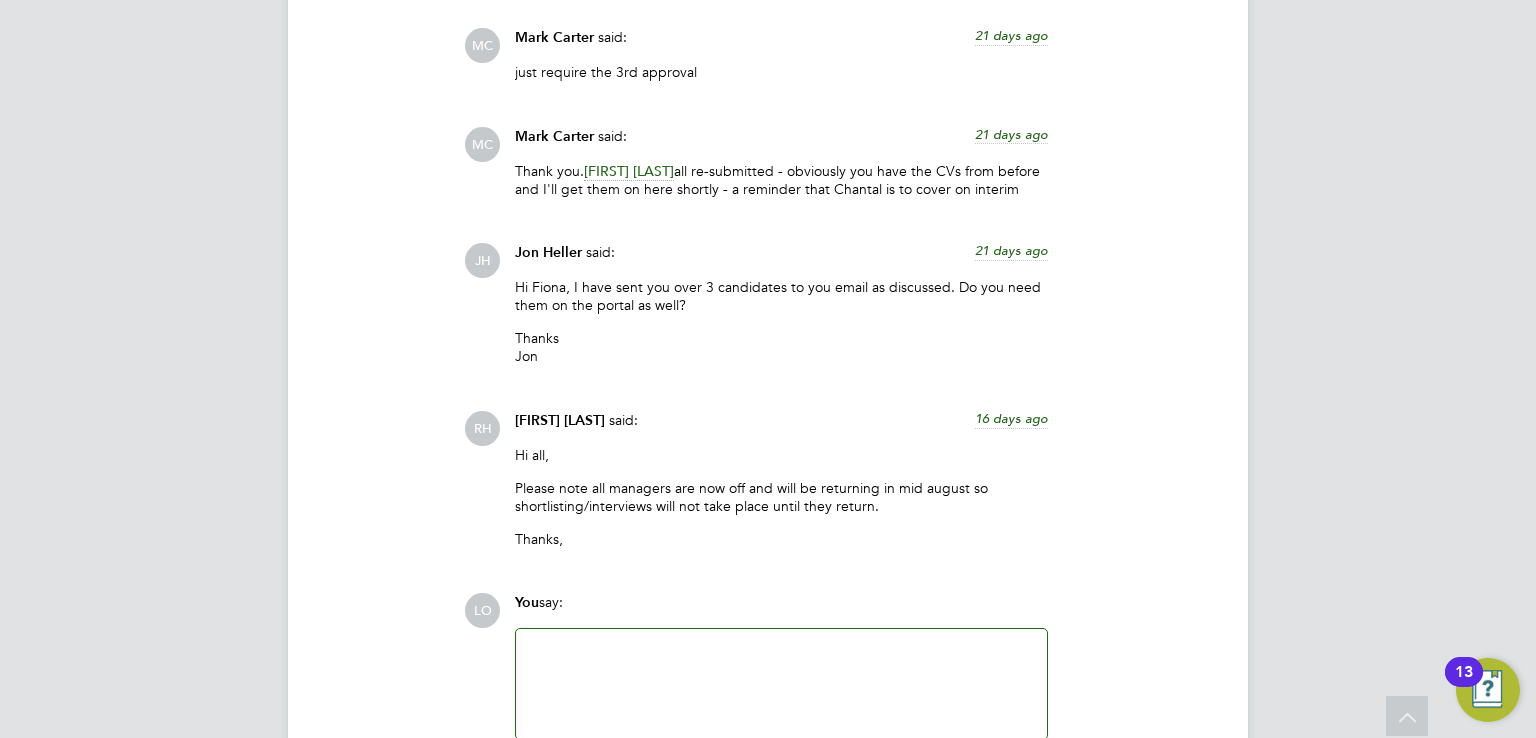 scroll, scrollTop: 3040, scrollLeft: 0, axis: vertical 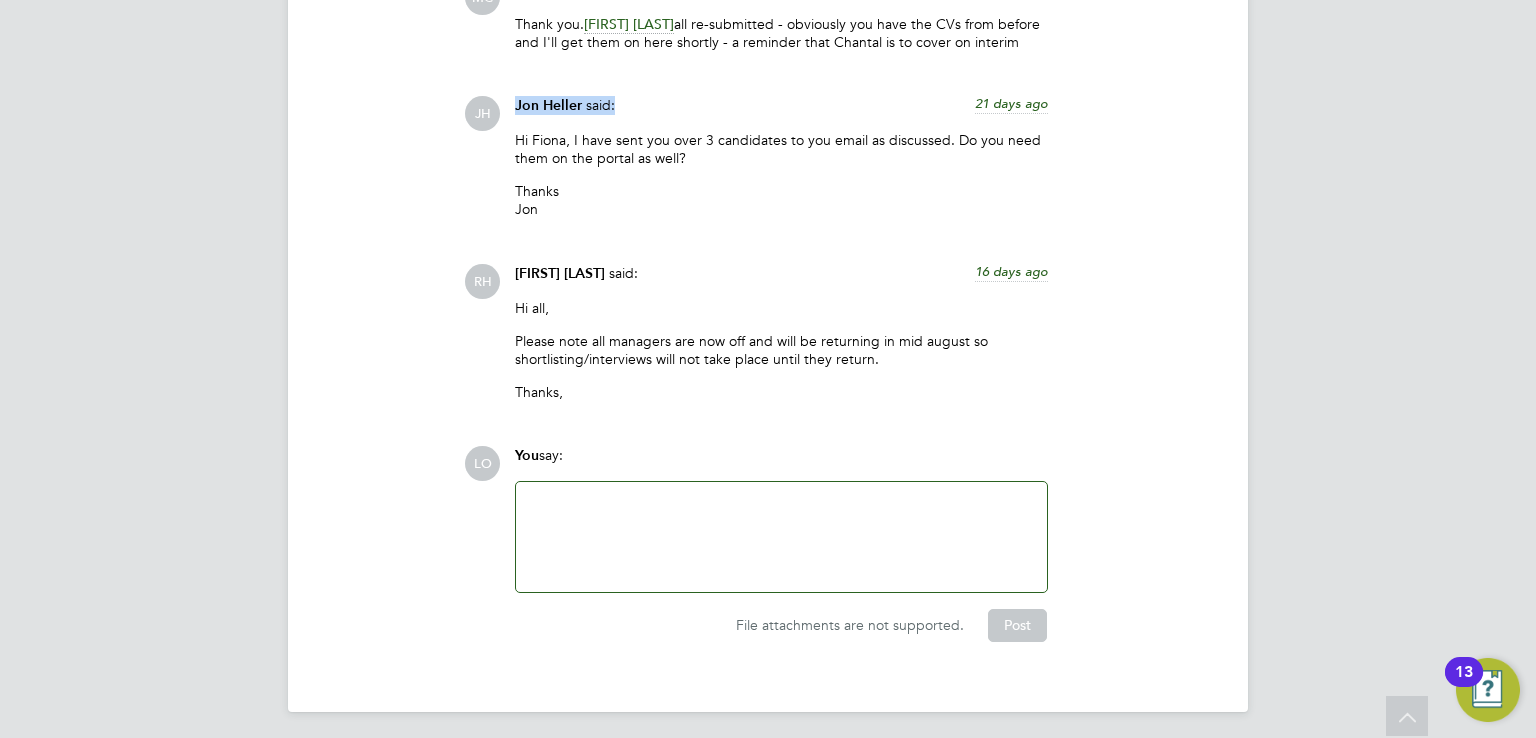 drag, startPoint x: 513, startPoint y: 96, endPoint x: 623, endPoint y: 93, distance: 110.0409 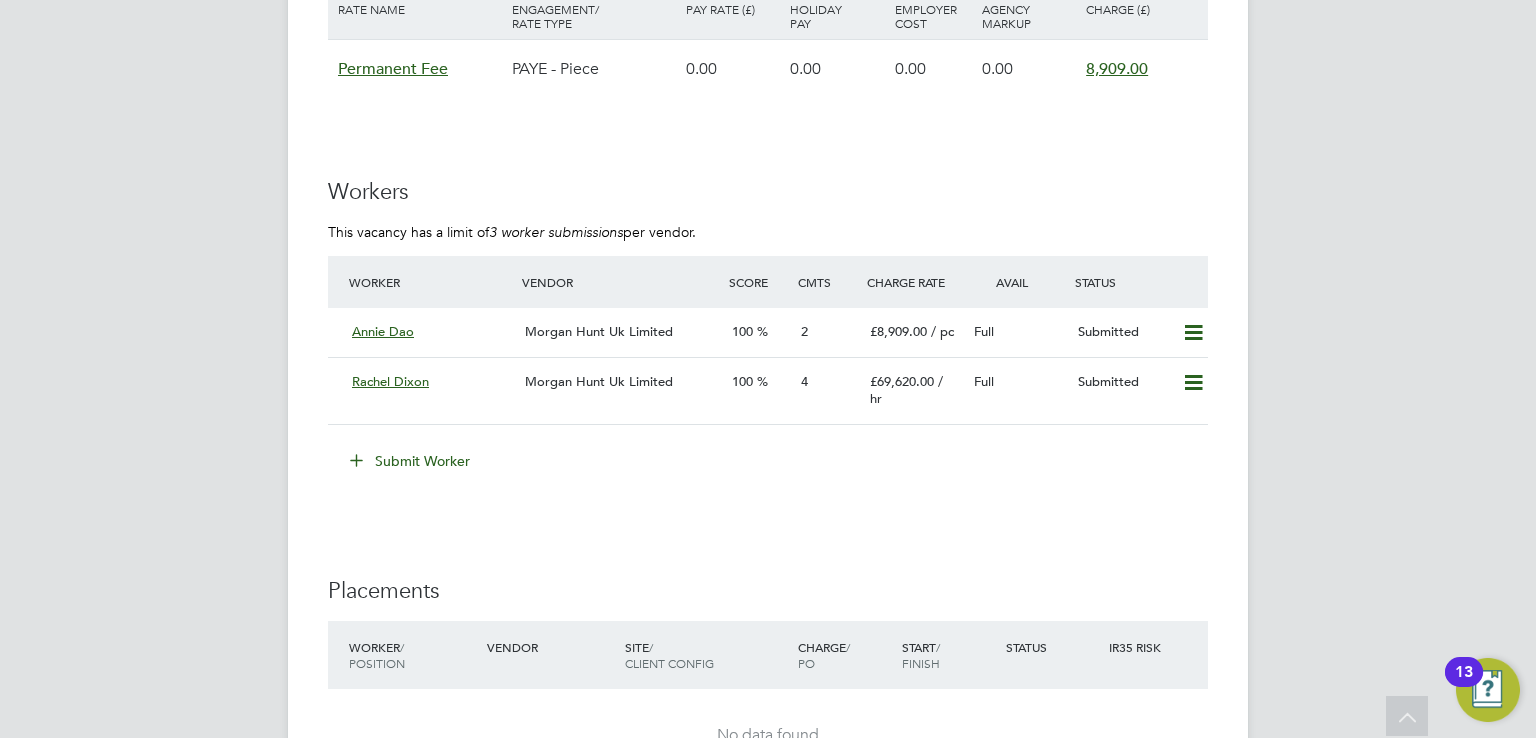 scroll, scrollTop: 1540, scrollLeft: 0, axis: vertical 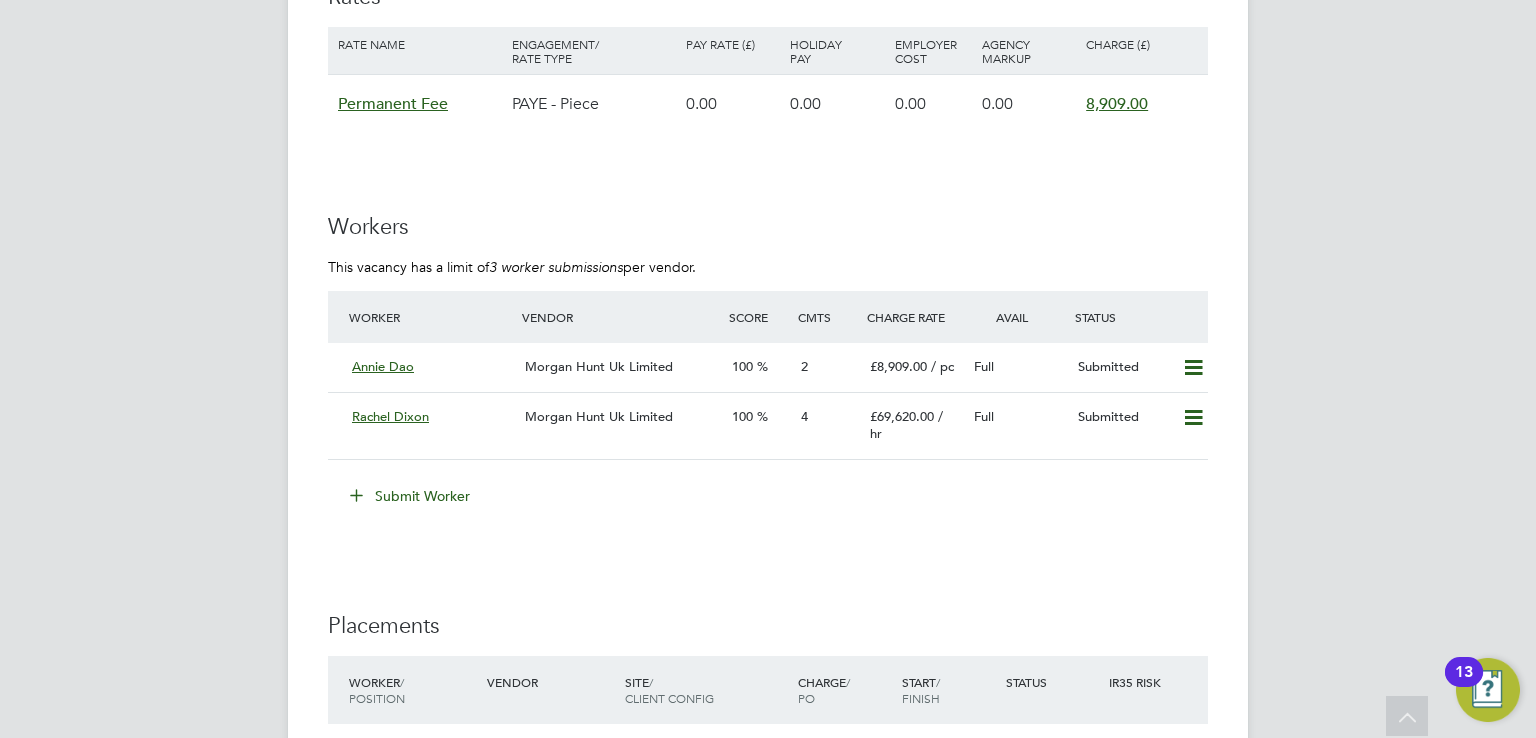 drag, startPoint x: 331, startPoint y: 192, endPoint x: 722, endPoint y: 245, distance: 394.5757 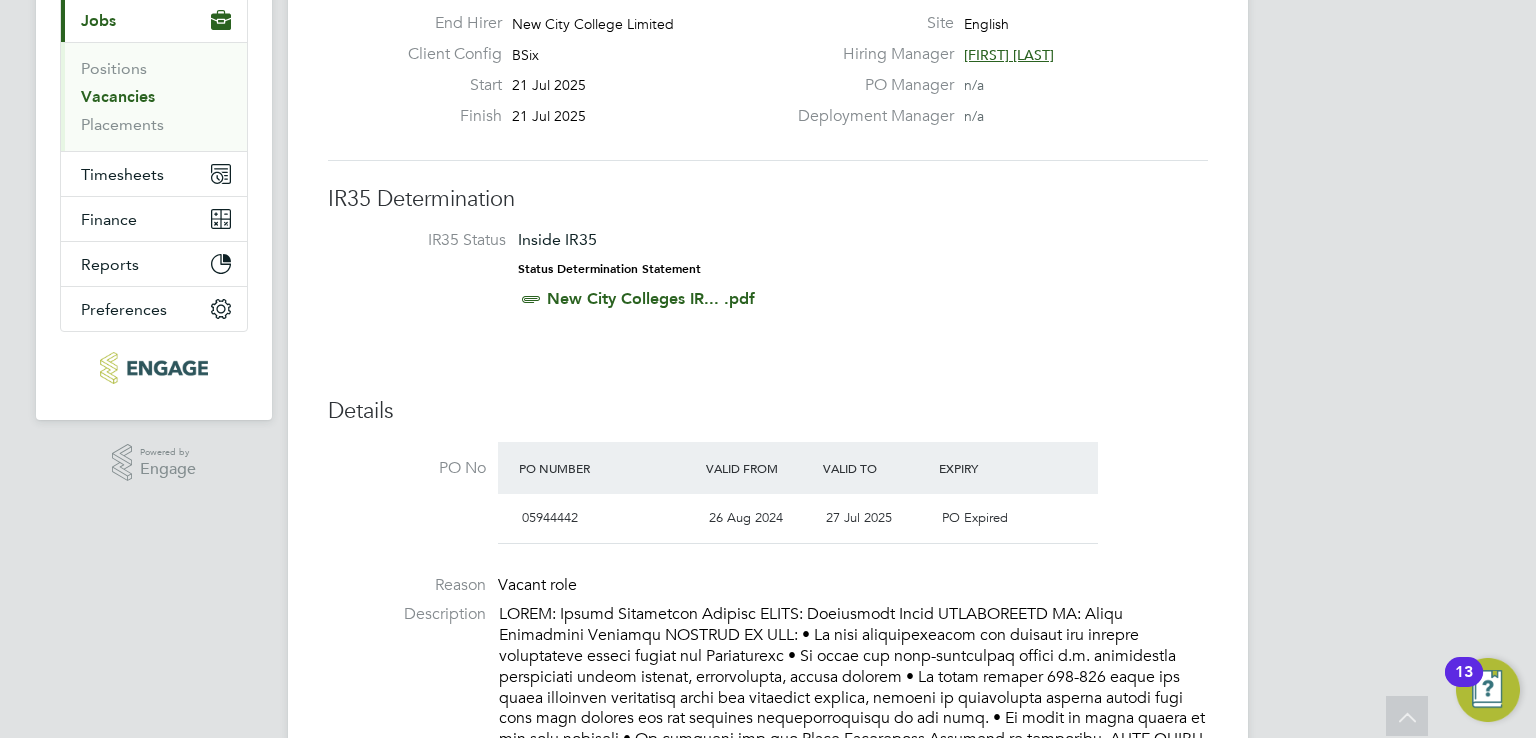 scroll, scrollTop: 0, scrollLeft: 0, axis: both 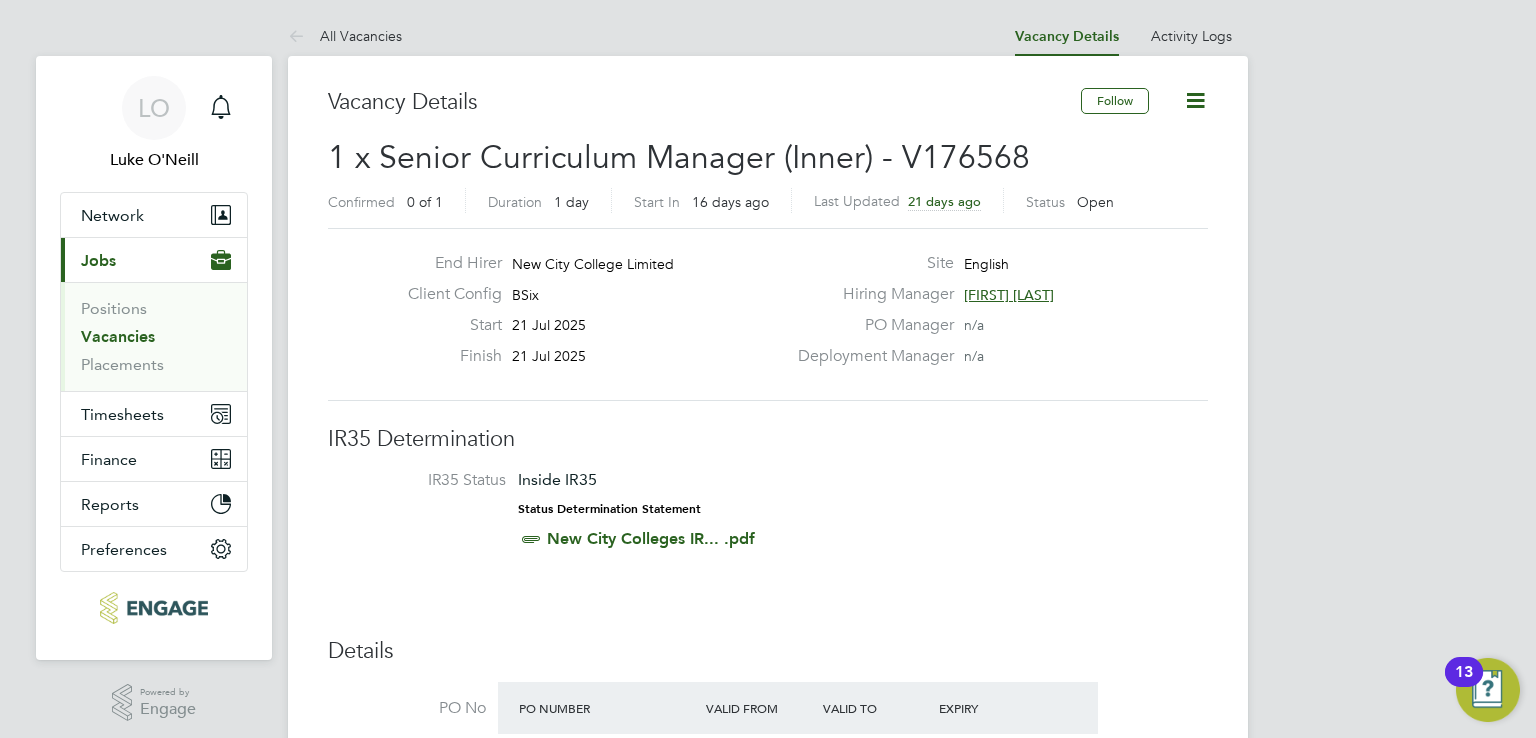 click on "1 x Senior Curriculum Manager (Inner) - V176568" 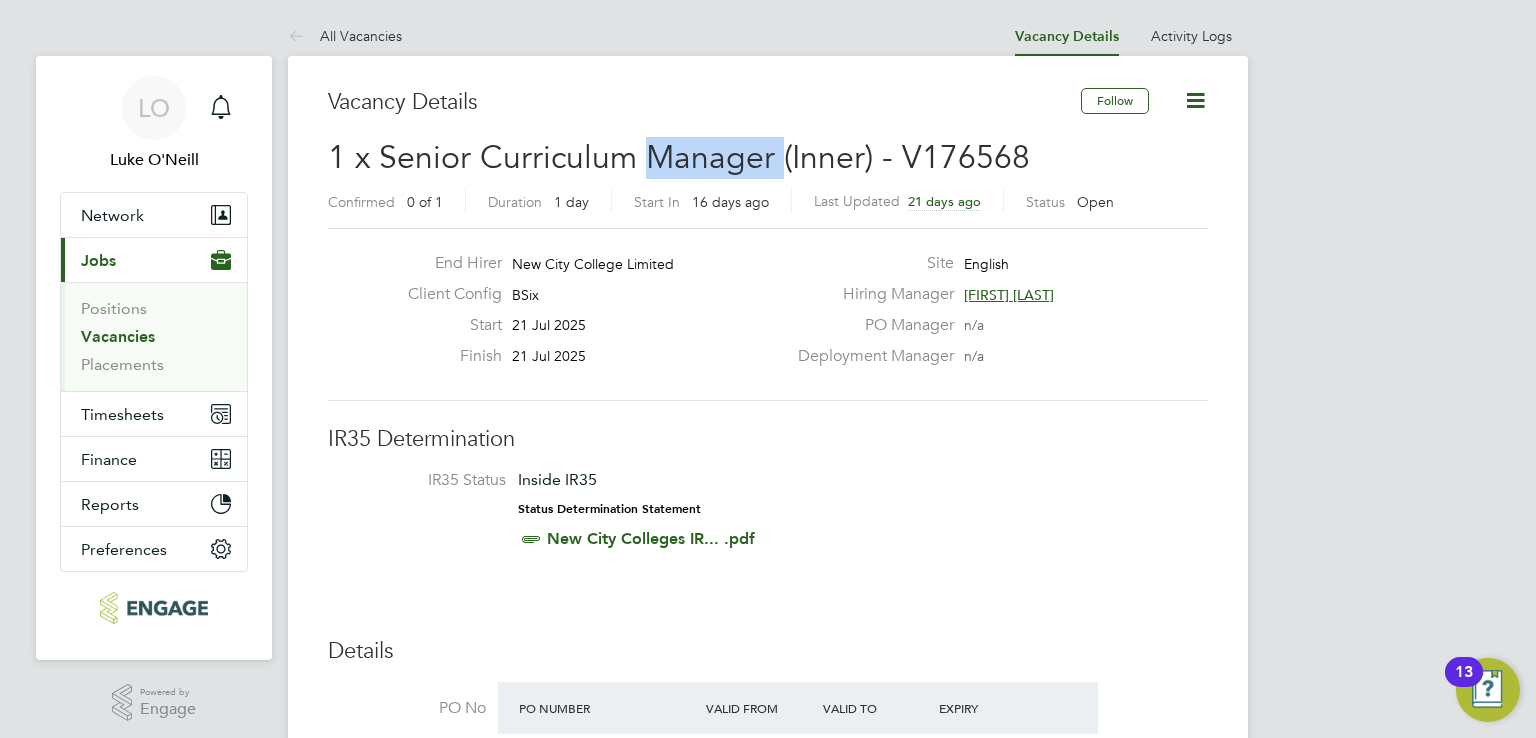 click on "1 x Senior Curriculum Manager (Inner) - V176568" 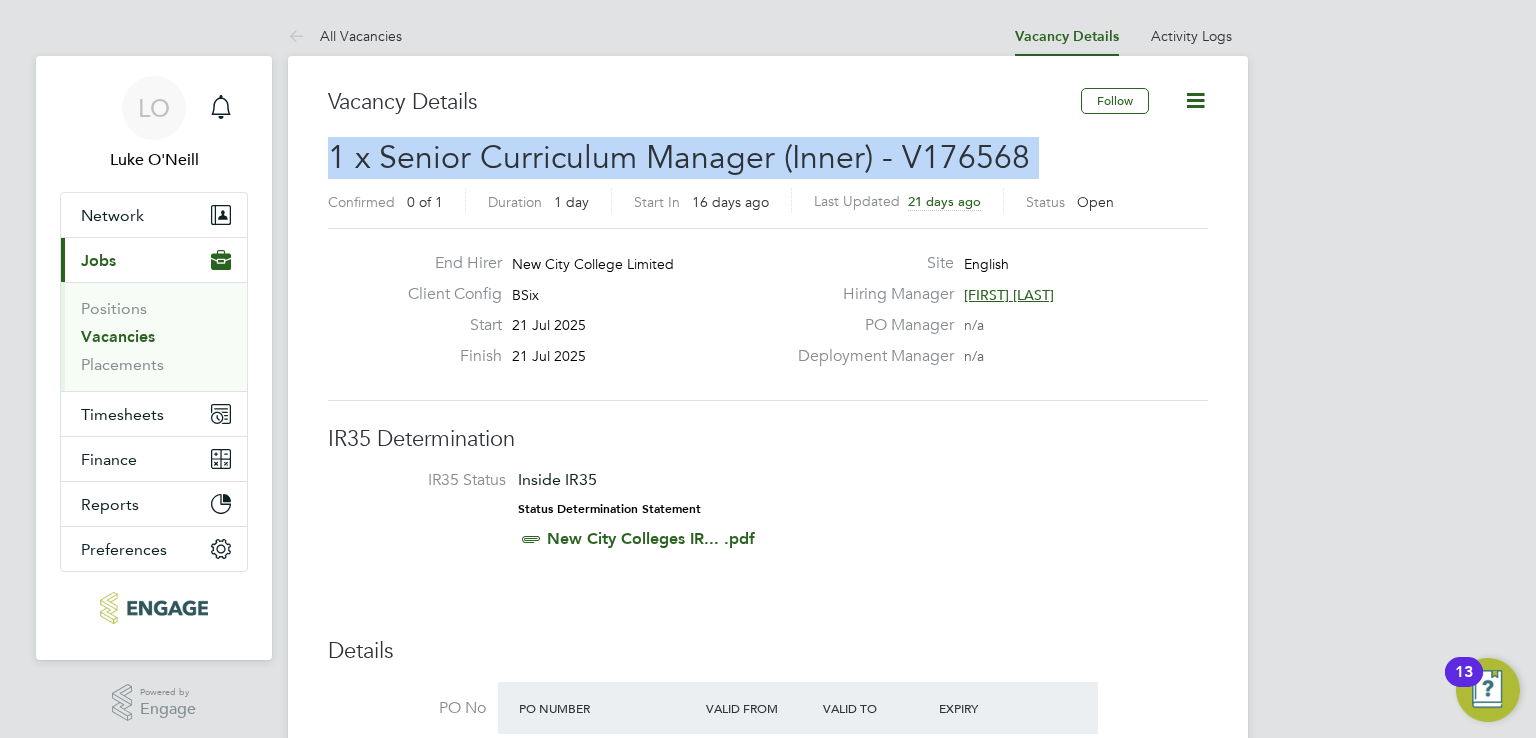 click on "1 x Senior Curriculum Manager (Inner) - V176568" 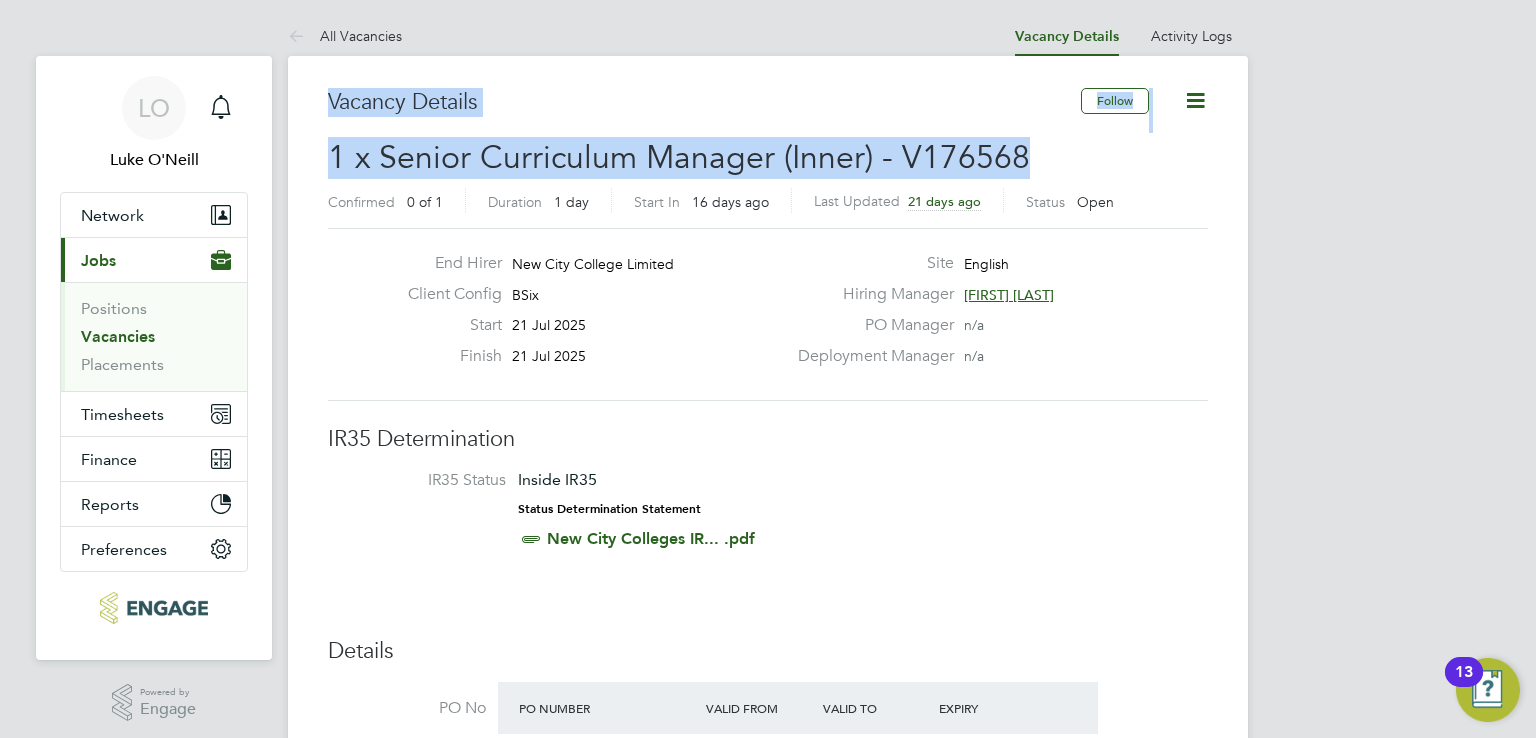 drag, startPoint x: 333, startPoint y: 88, endPoint x: 1088, endPoint y: 145, distance: 757.1486 